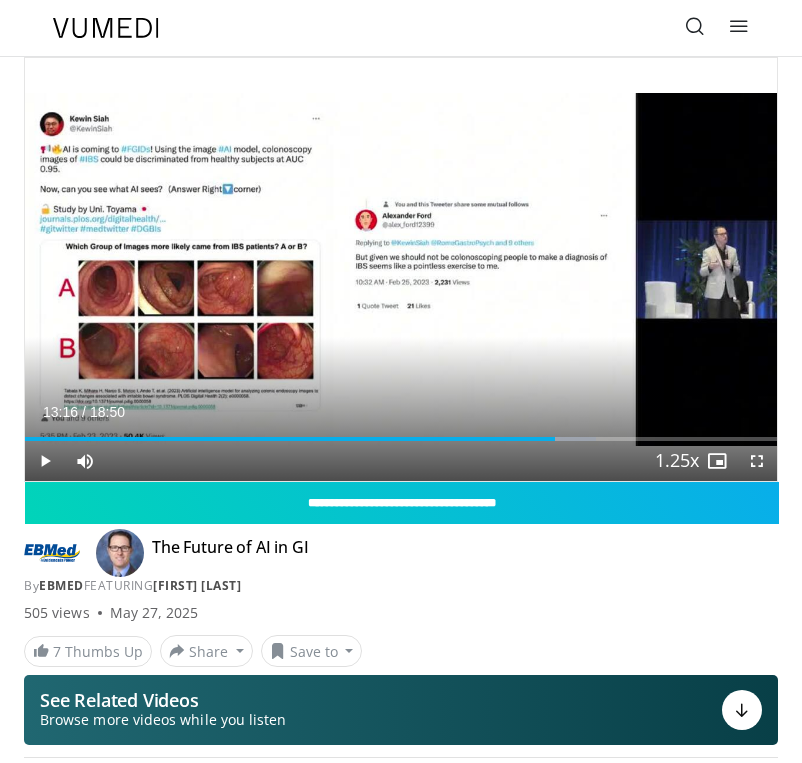 scroll, scrollTop: 0, scrollLeft: 0, axis: both 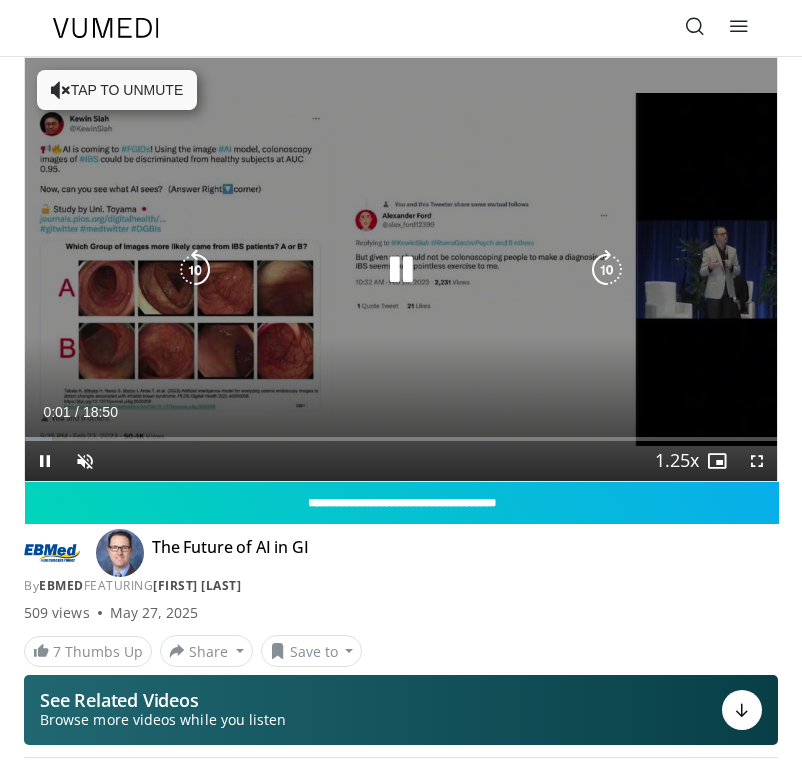 click on "Tap to unmute" at bounding box center (117, 90) 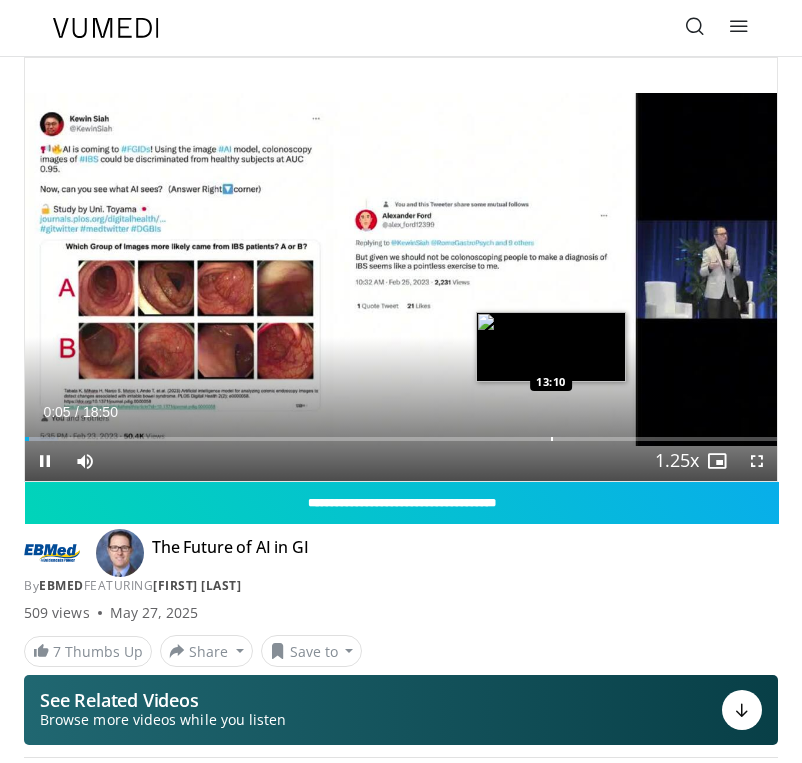 click at bounding box center [552, 439] 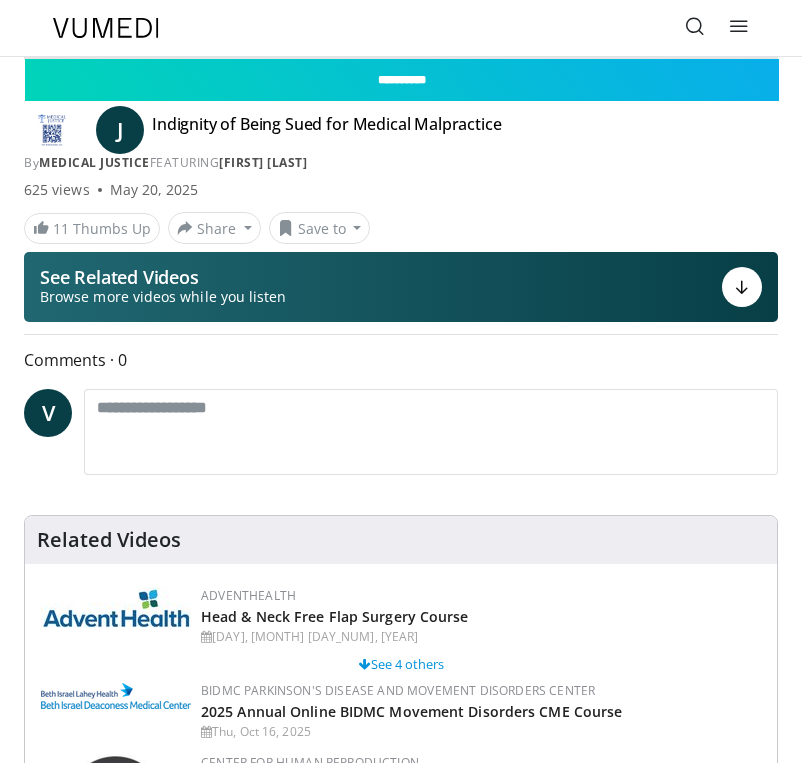 scroll, scrollTop: 0, scrollLeft: 0, axis: both 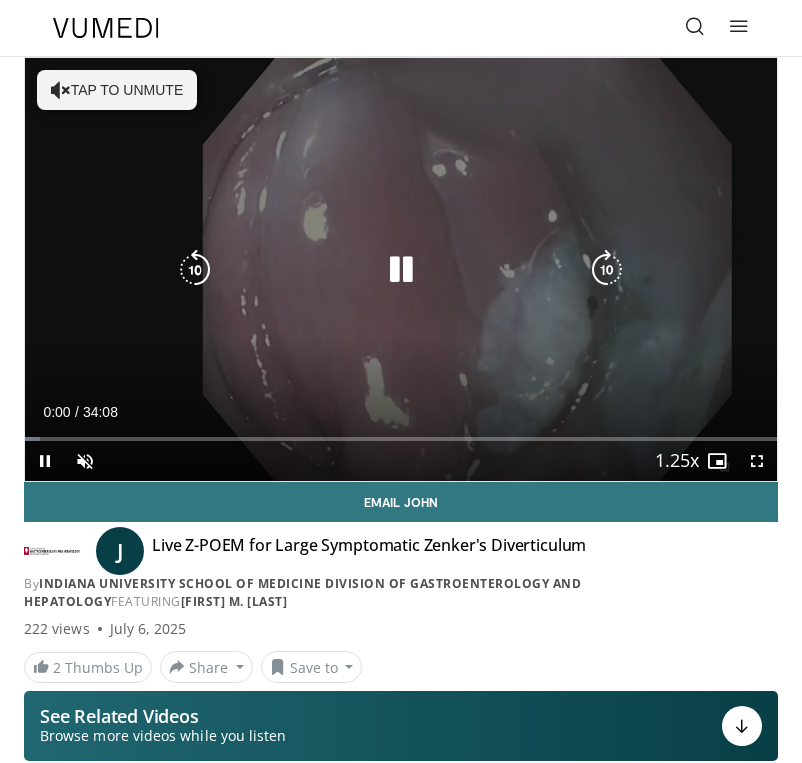 click on "Tap to unmute" at bounding box center [117, 90] 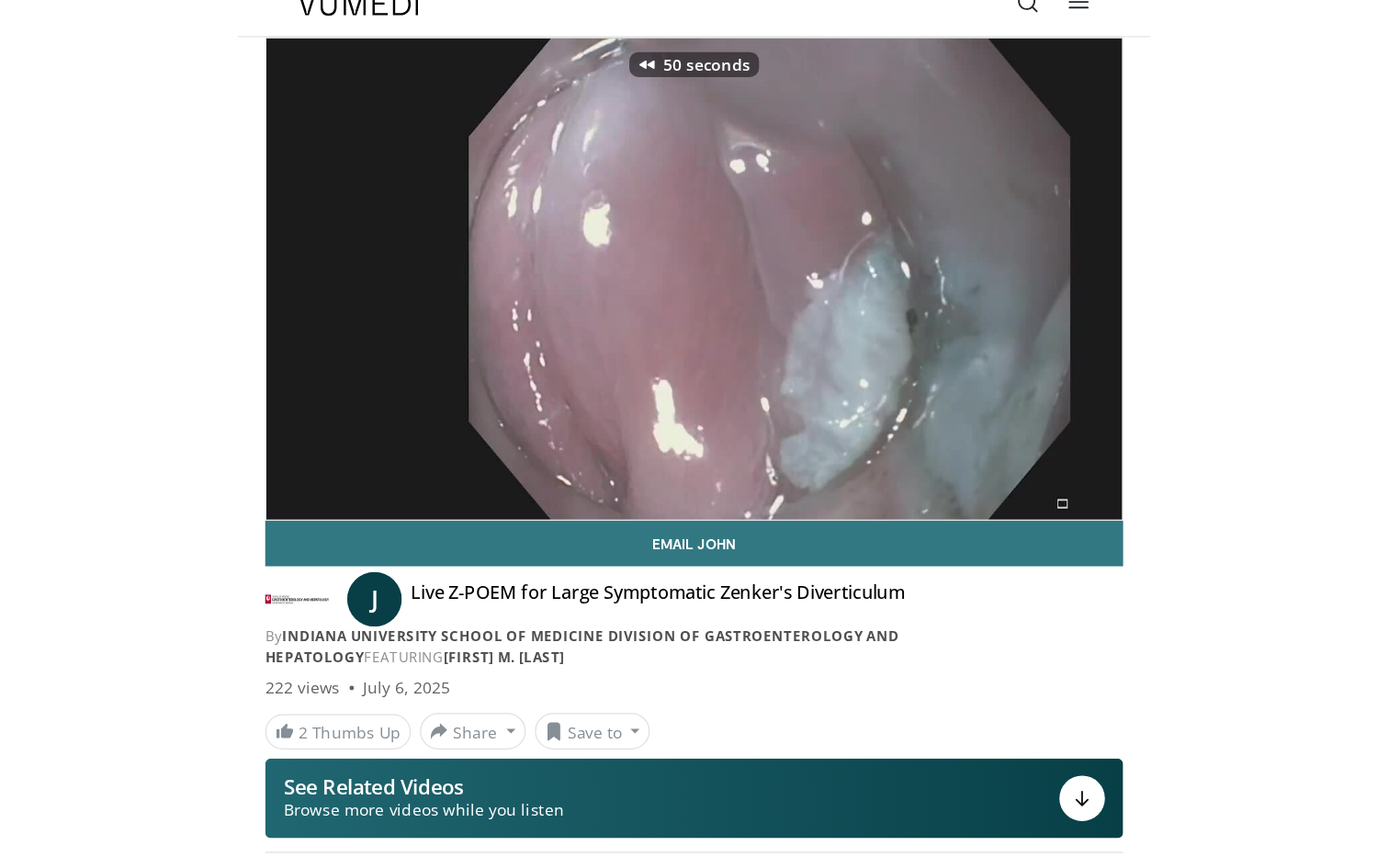 scroll, scrollTop: 0, scrollLeft: 0, axis: both 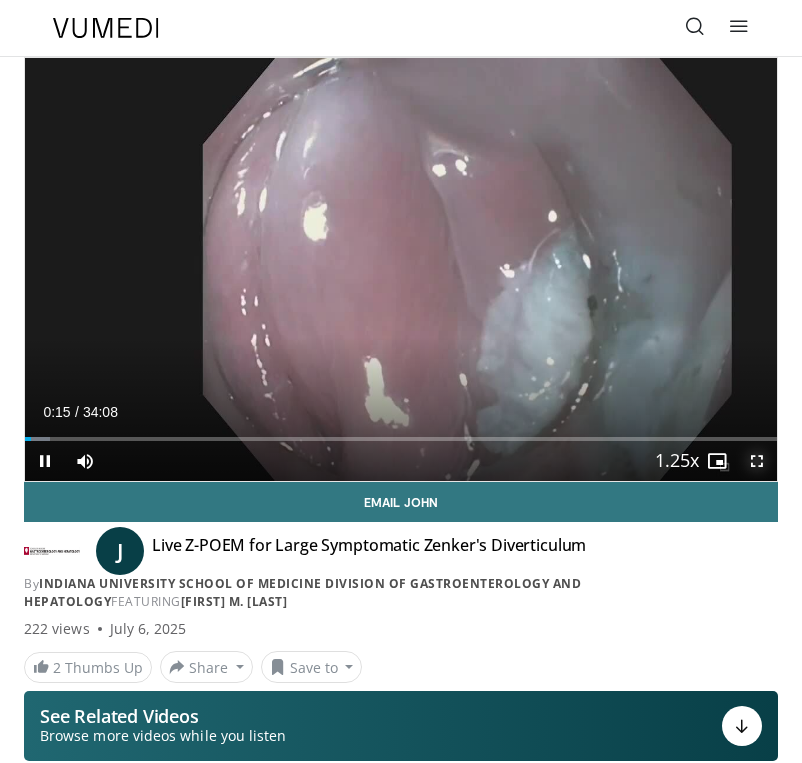 click at bounding box center [757, 461] 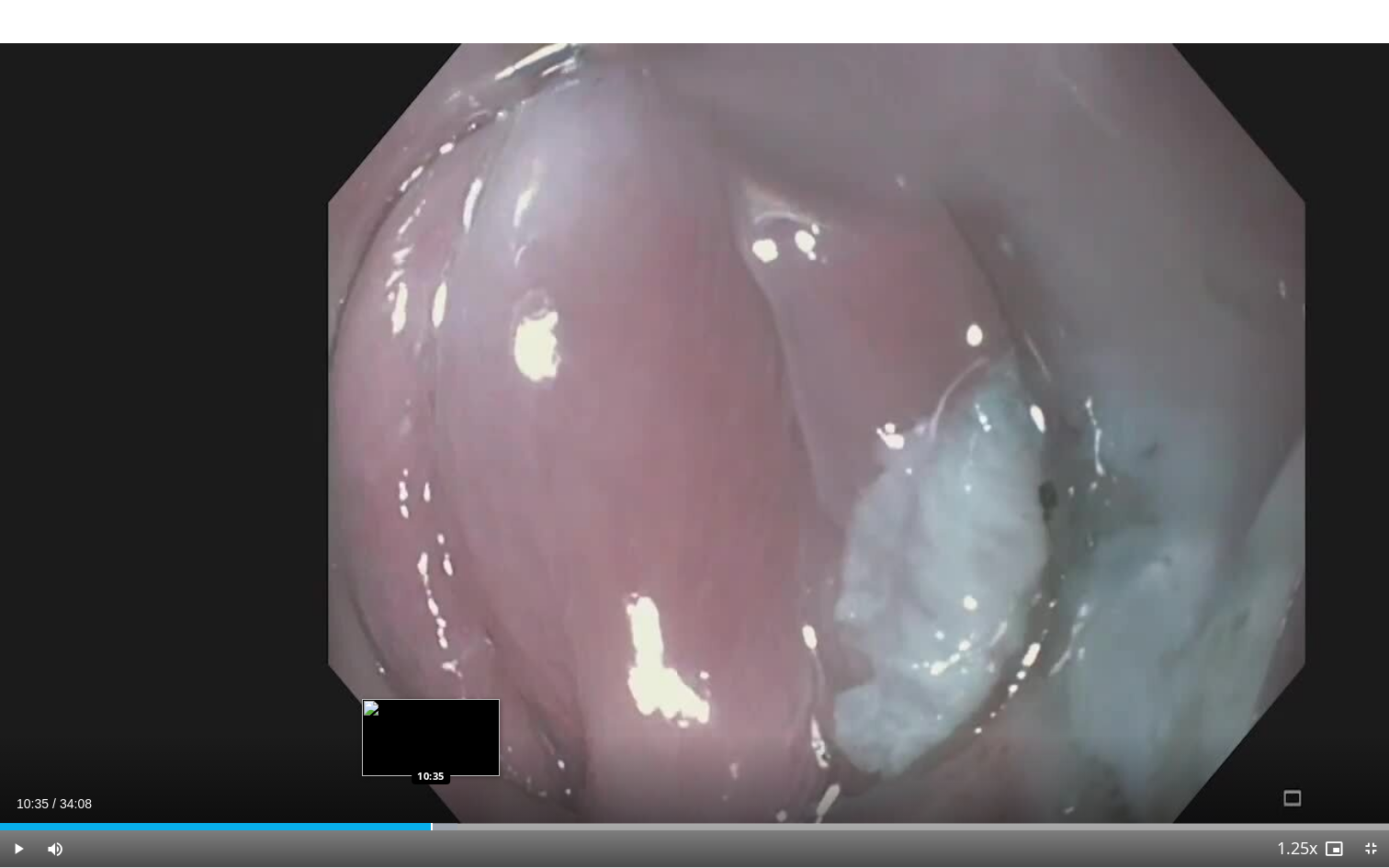 click at bounding box center (432, 827) 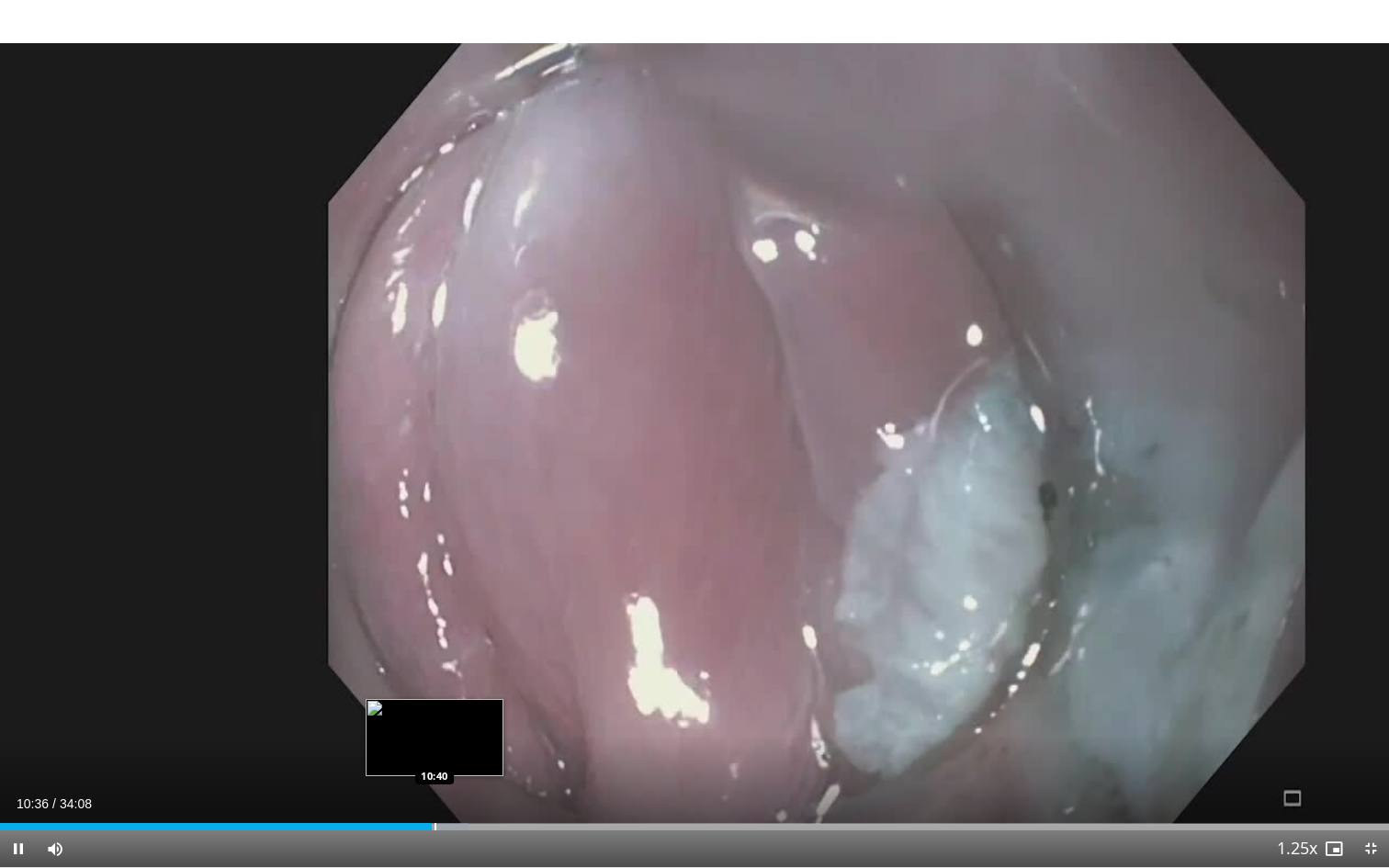 click at bounding box center [435, 827] 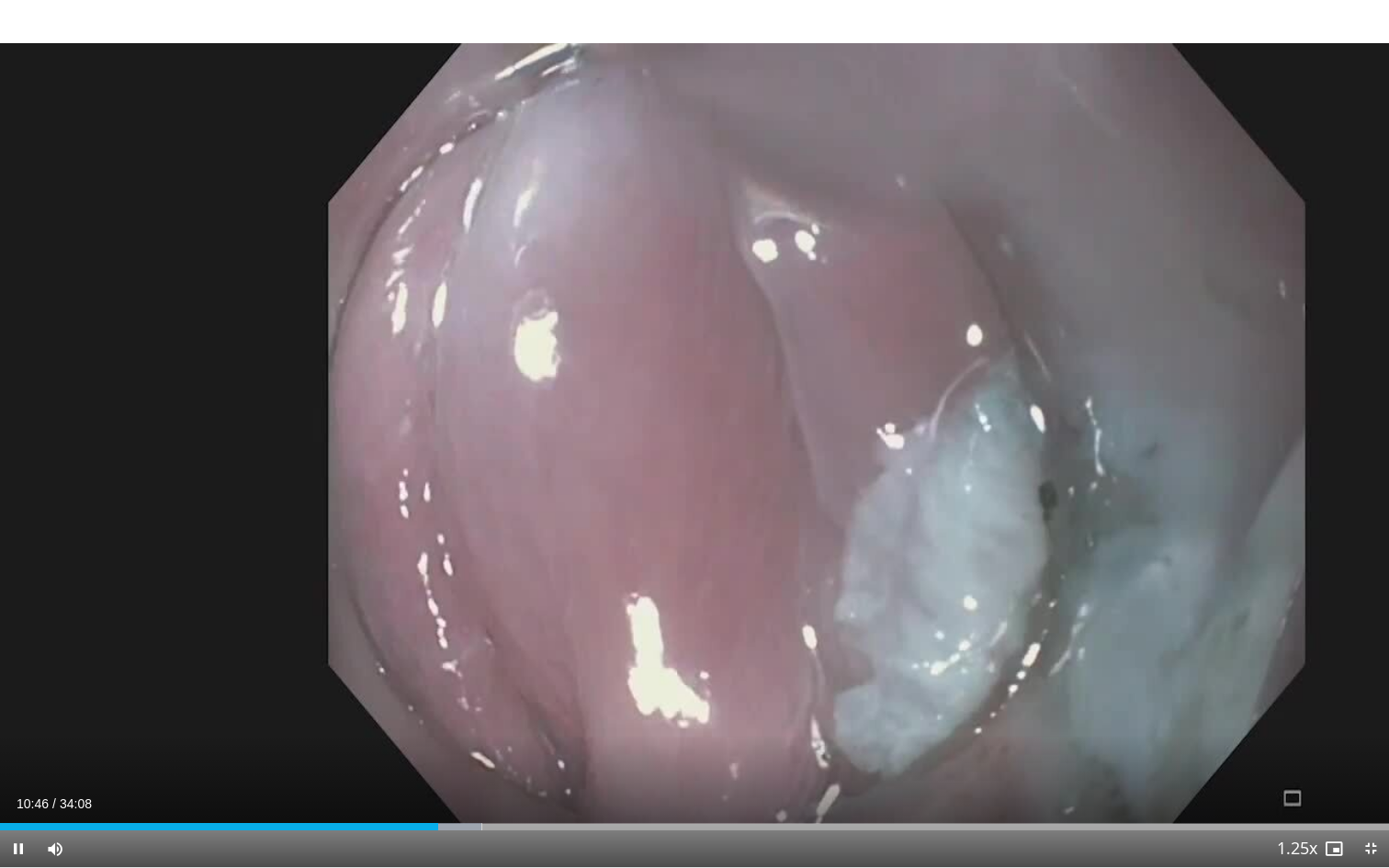 click on "Current Time  10:46 / Duration  34:08 Pause Skip Backward Skip Forward Mute Loaded :  34.69% 10:46 10:58 Stream Type  LIVE Seek to live, currently behind live LIVE   1.25x Playback Rate 0.5x 0.75x 1x 1.25x , selected 1.5x 1.75x 2x Chapters Chapters Descriptions descriptions off , selected Captions captions settings , opens captions settings dialog captions off , selected Audio Track en (Main) , selected Exit Fullscreen Enable picture-in-picture mode" at bounding box center (694, 849) 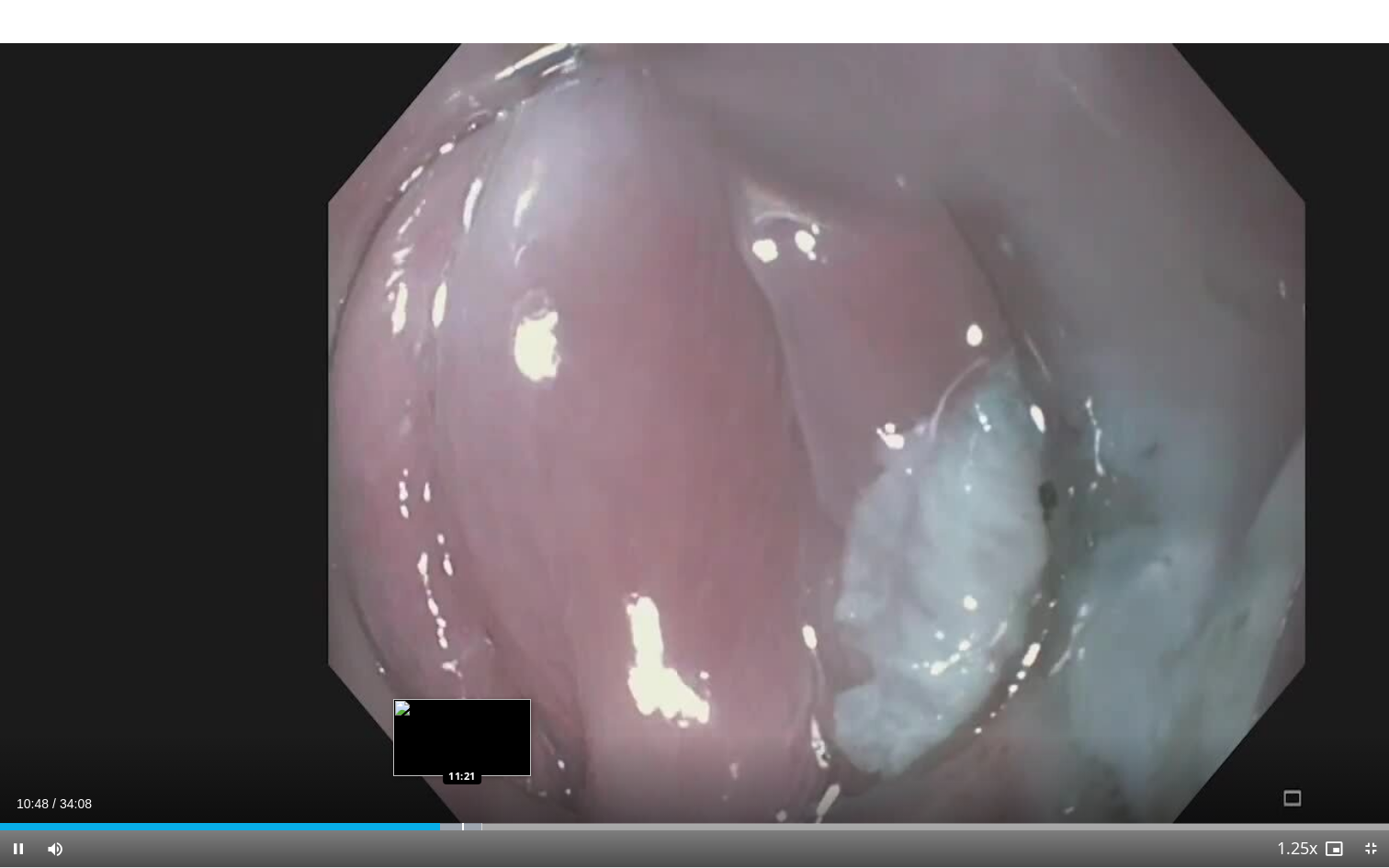 click at bounding box center (463, 827) 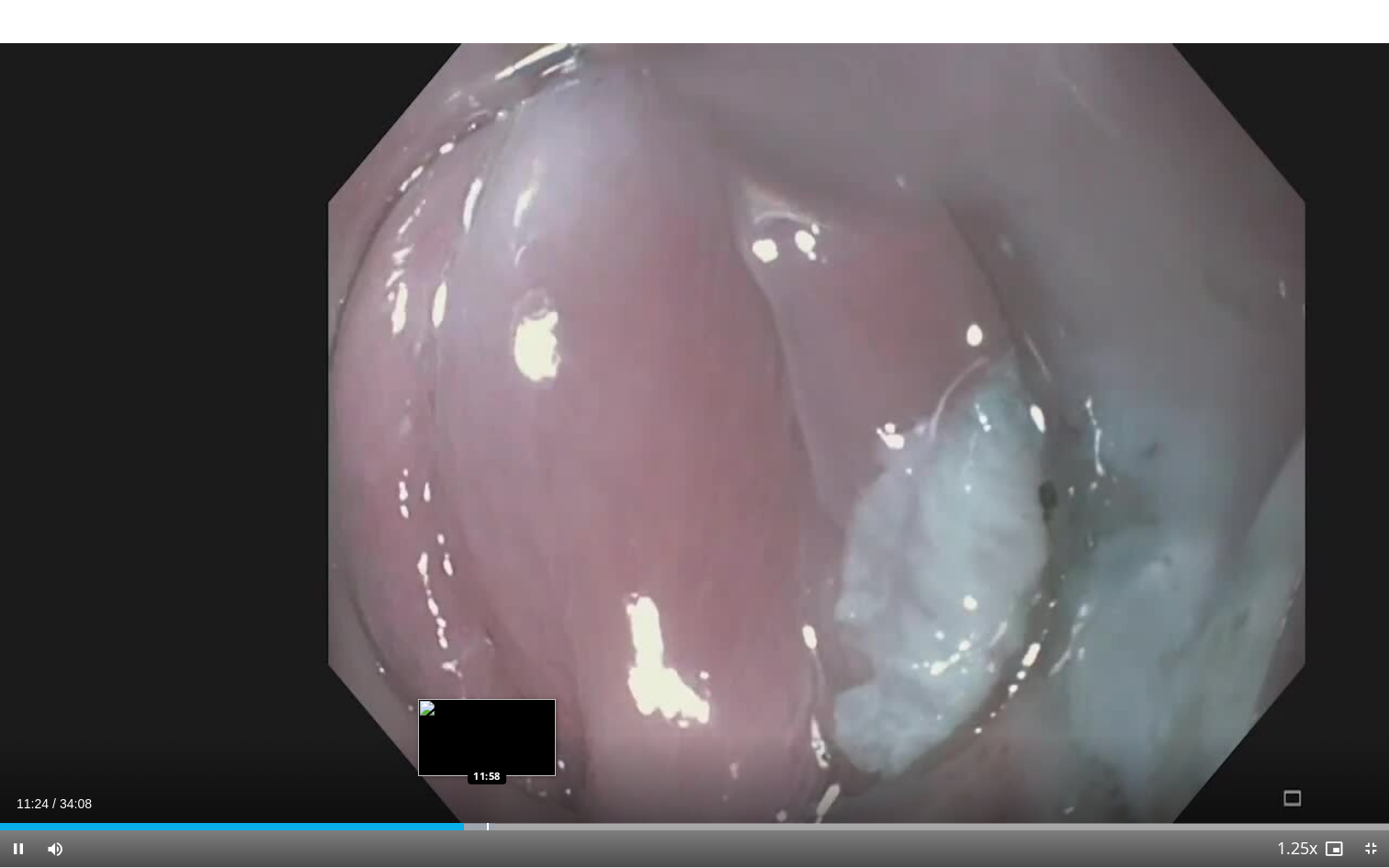 click at bounding box center (488, 827) 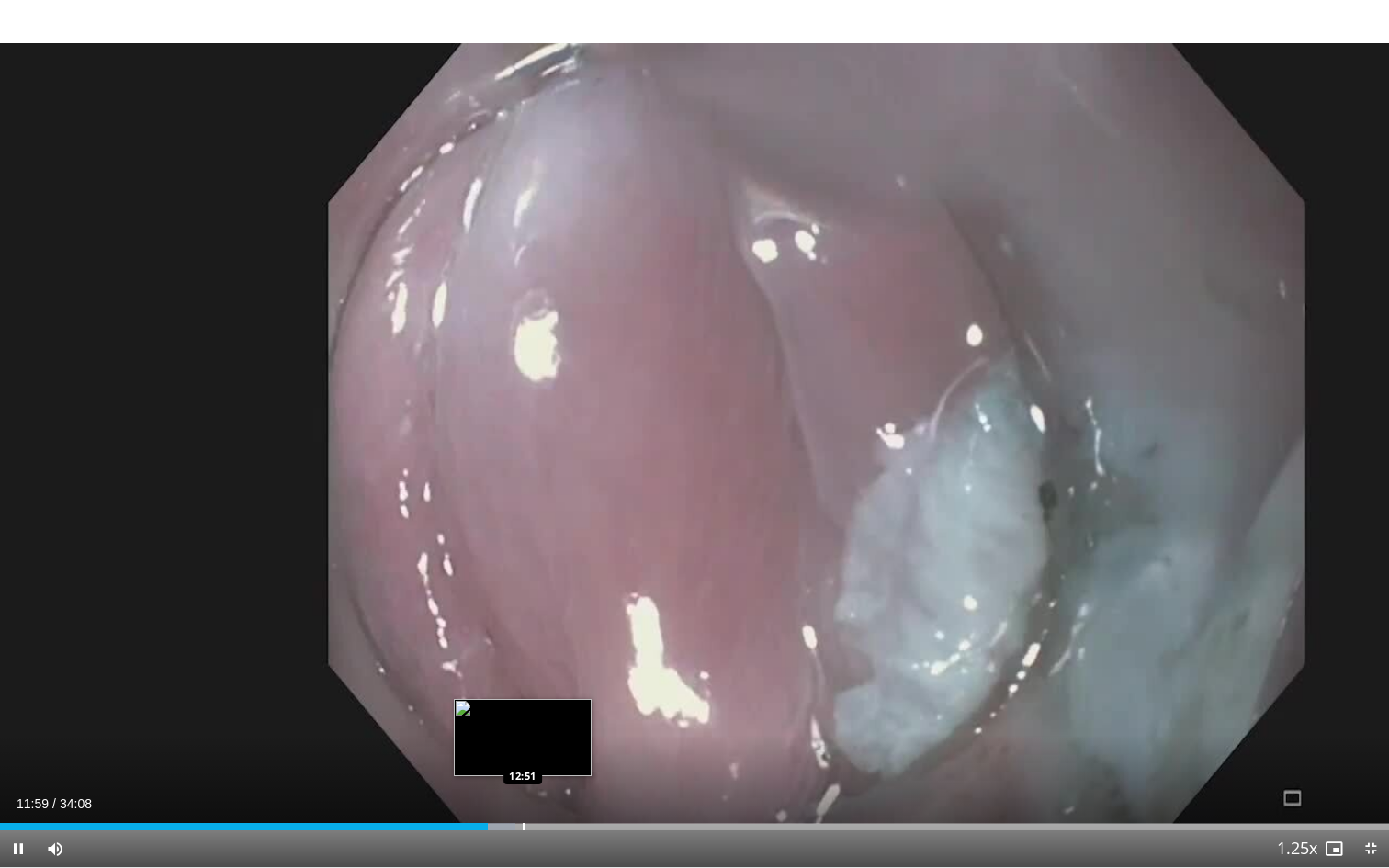click at bounding box center (524, 827) 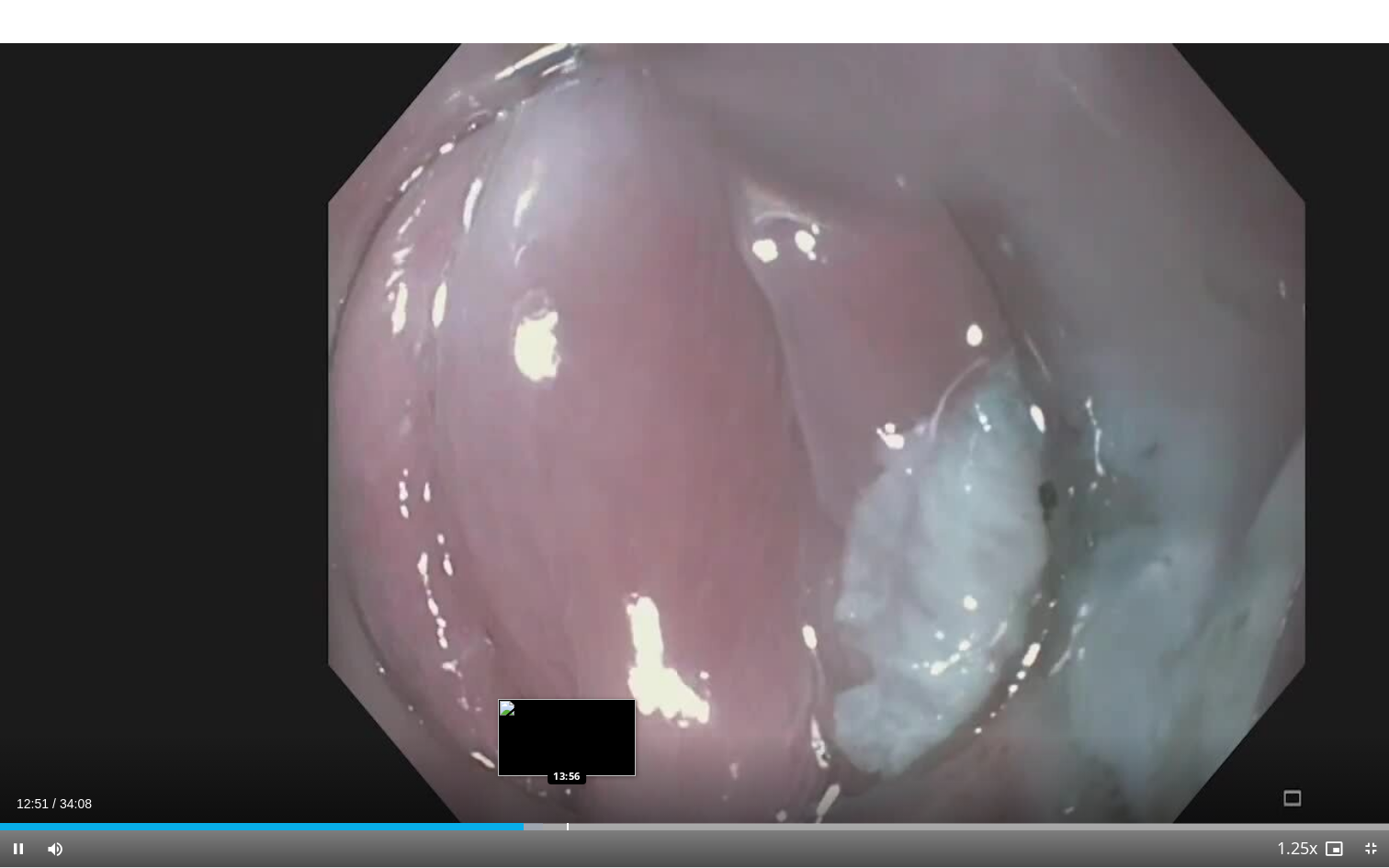 click at bounding box center (568, 827) 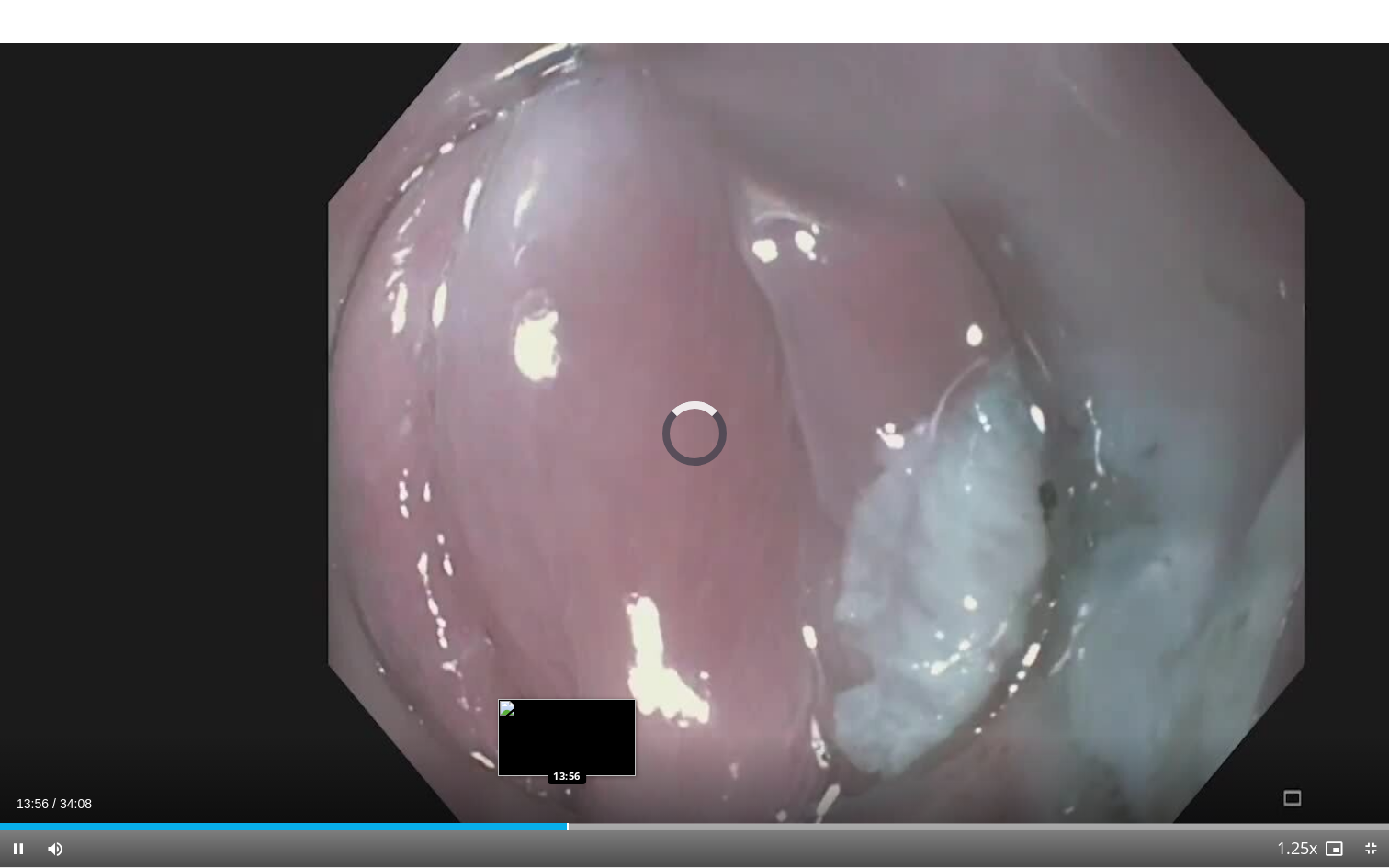 click at bounding box center [568, 827] 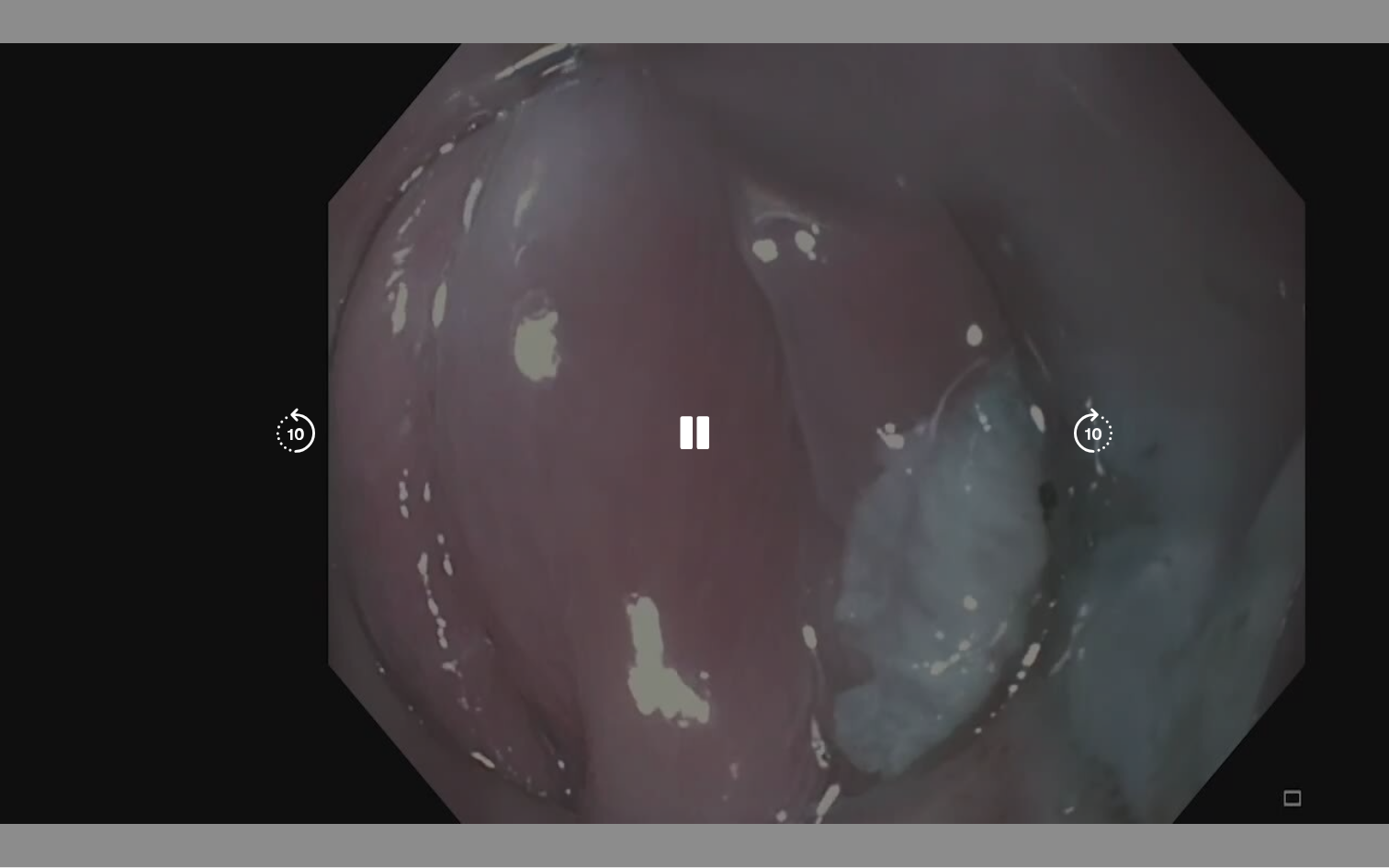click on "10 seconds
Tap to unmute" at bounding box center (694, 434) 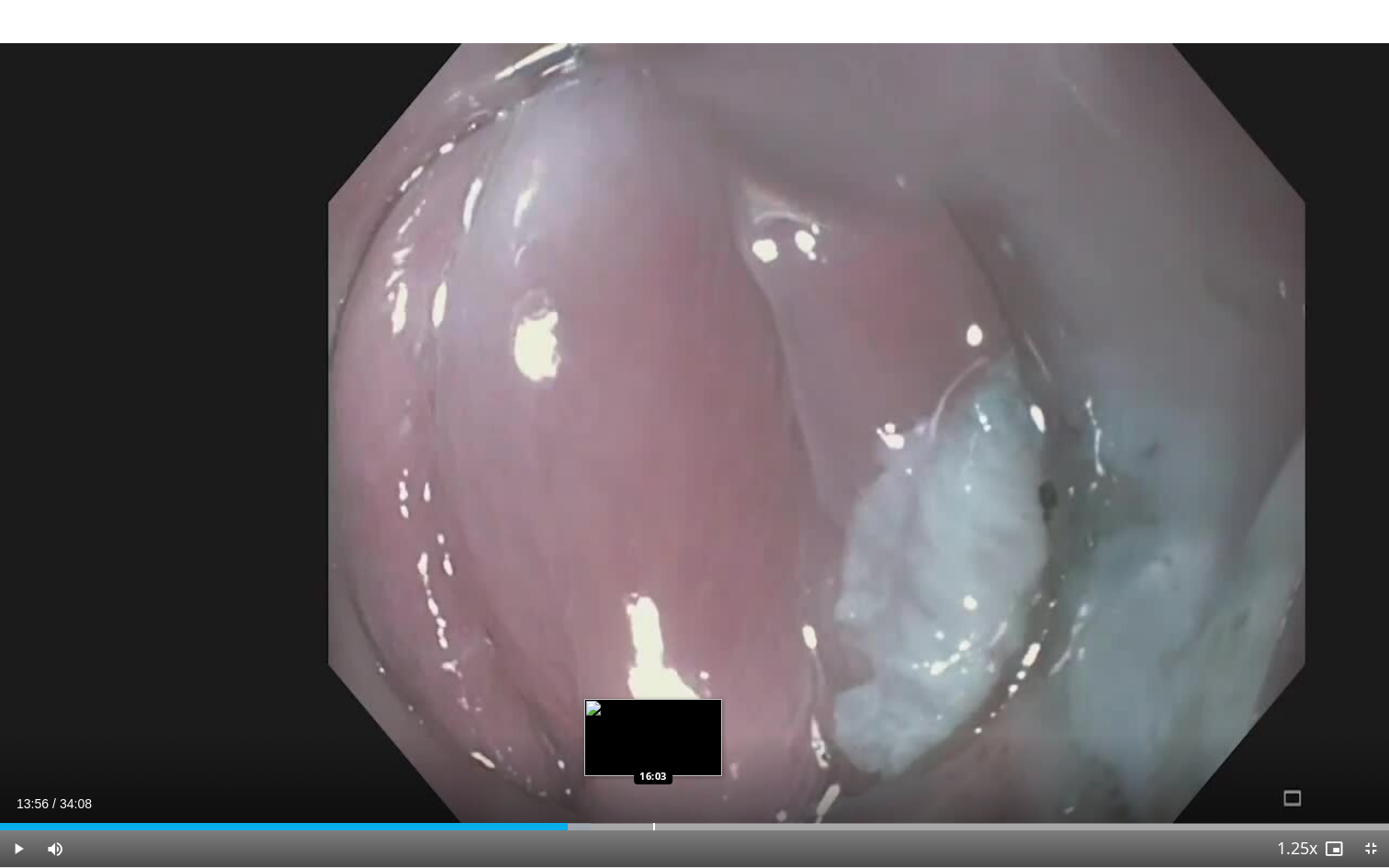 click on "Loaded :  42.50% 13:56 16:03" at bounding box center (694, 821) 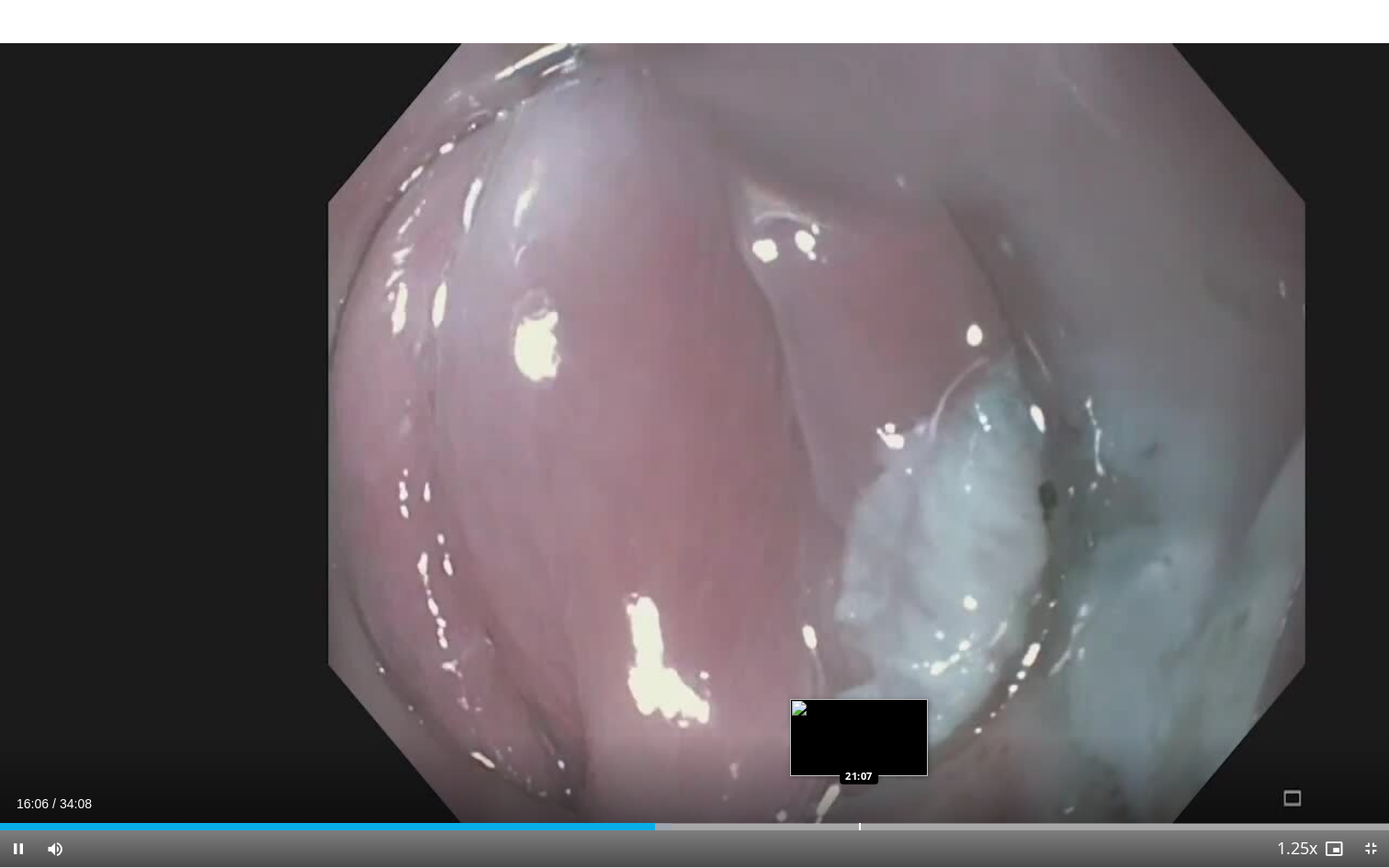 click on "10 seconds
Tap to unmute" at bounding box center [694, 434] 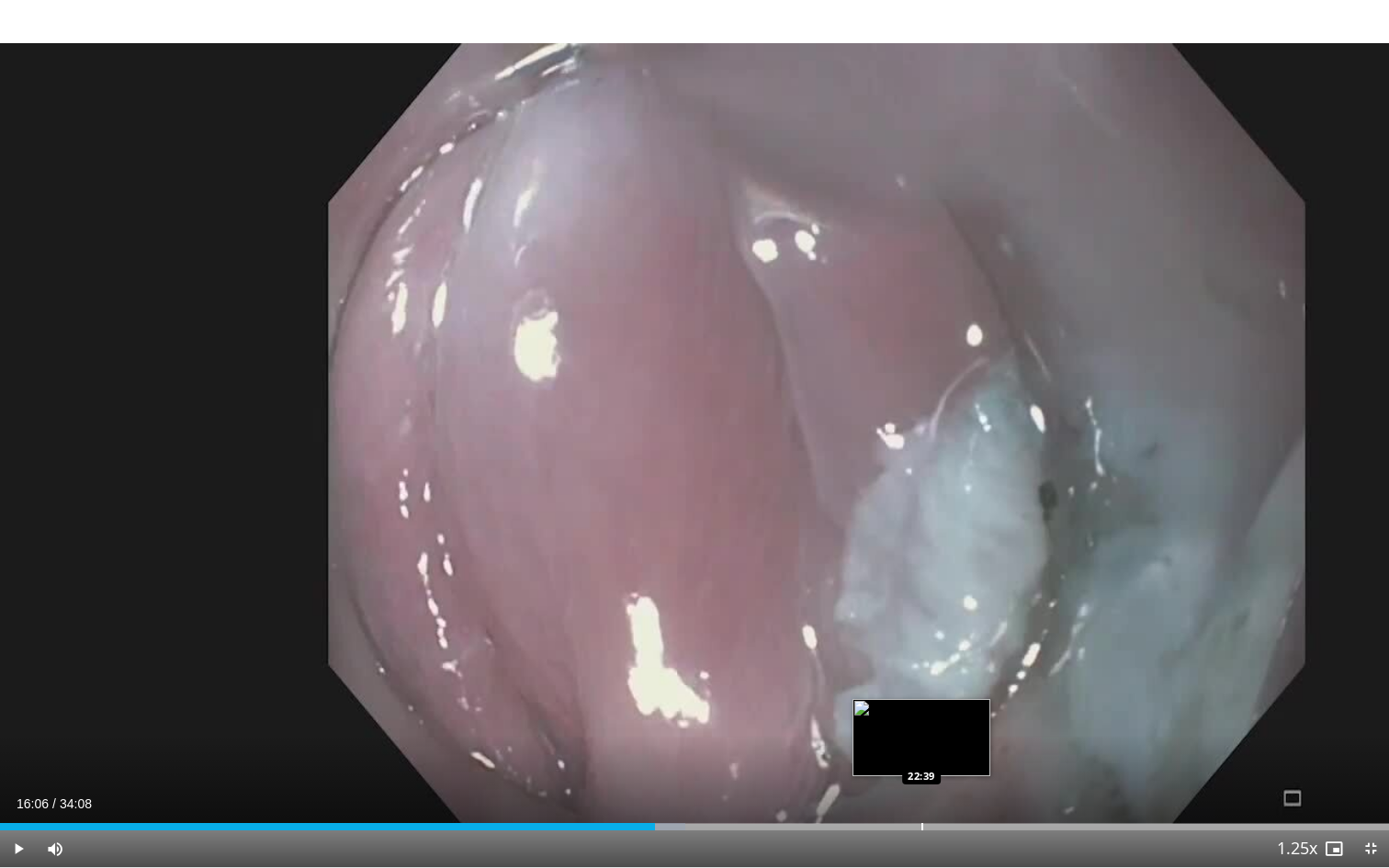 click at bounding box center (922, 827) 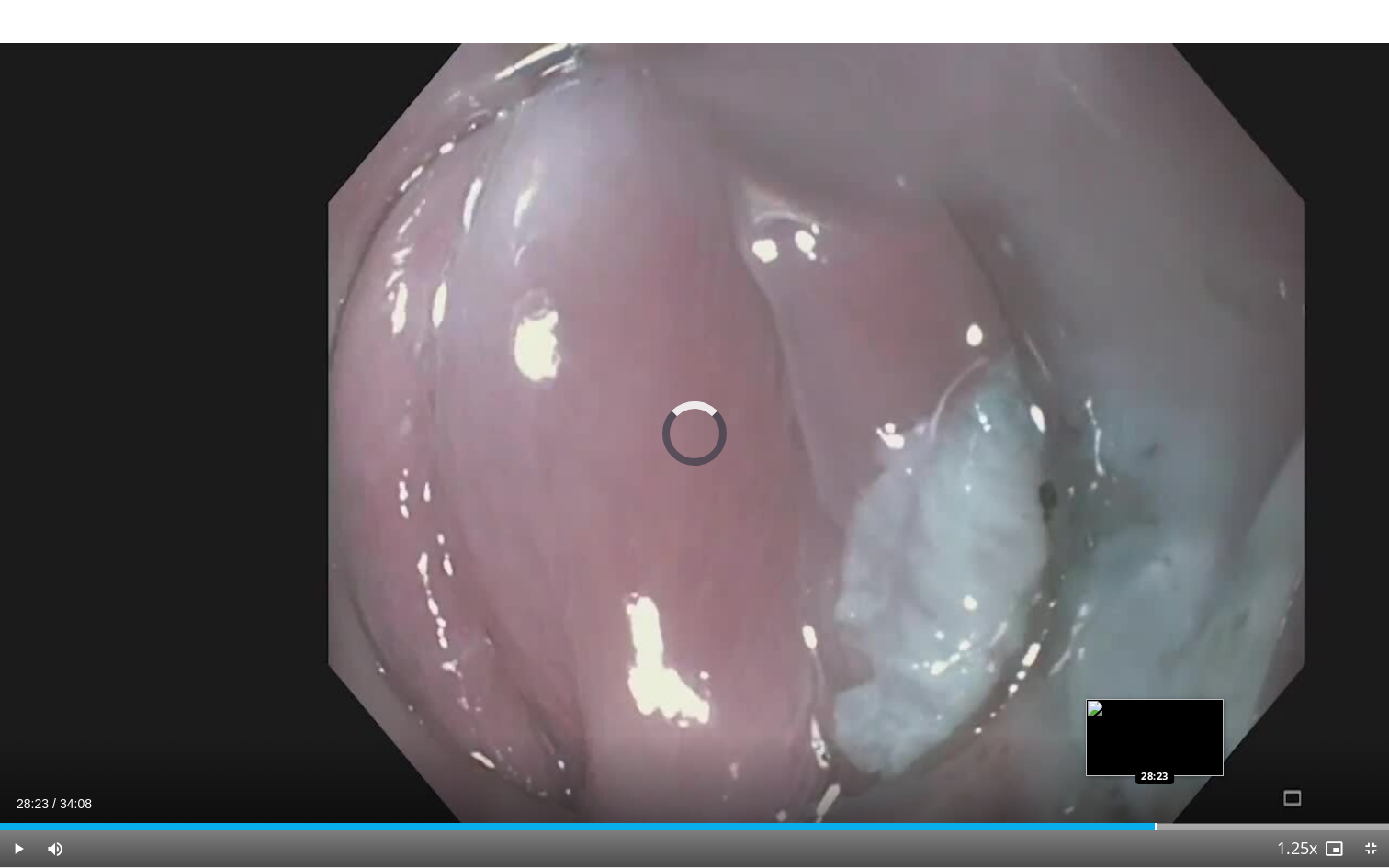 click at bounding box center (1156, 827) 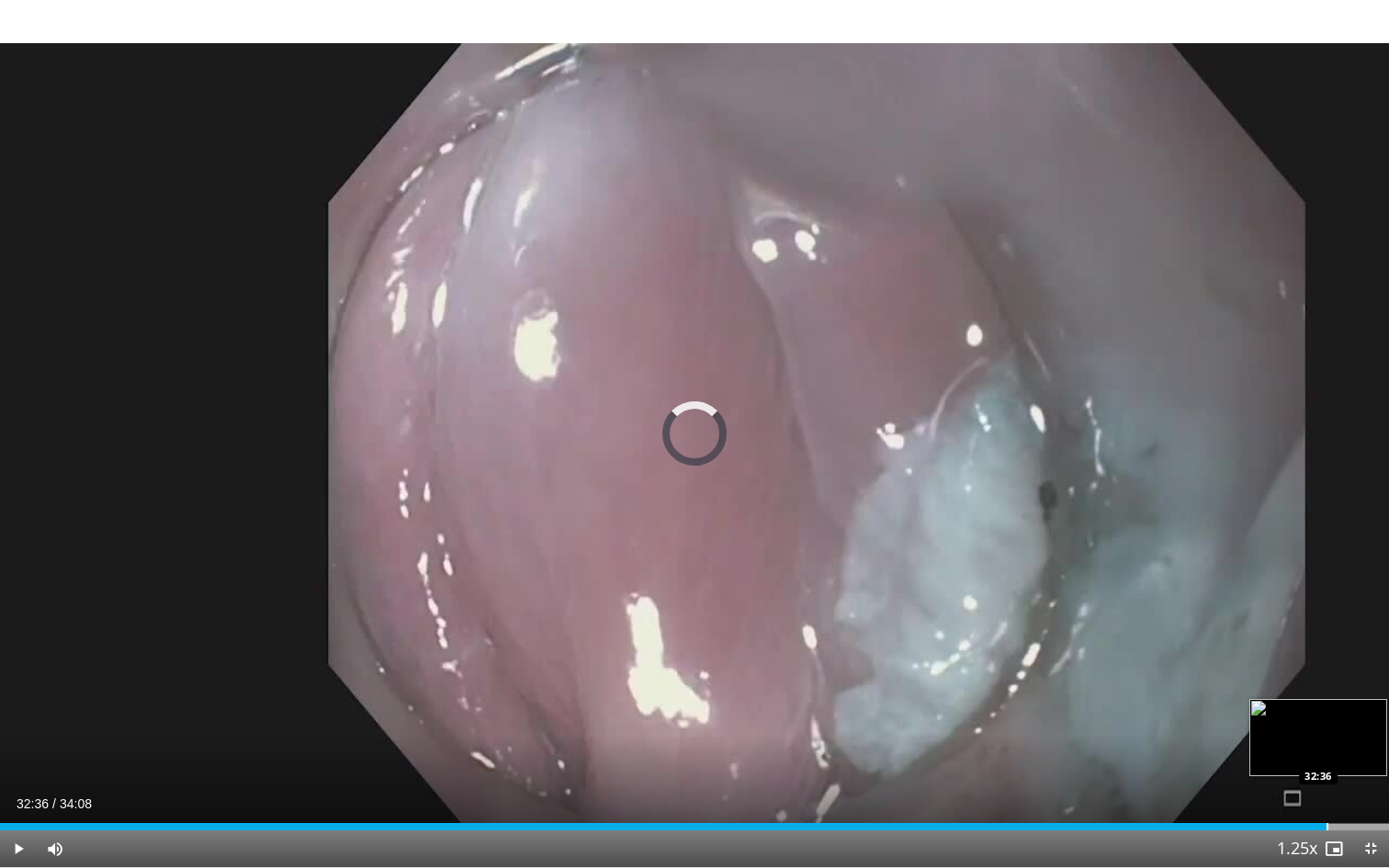 click at bounding box center [1327, 827] 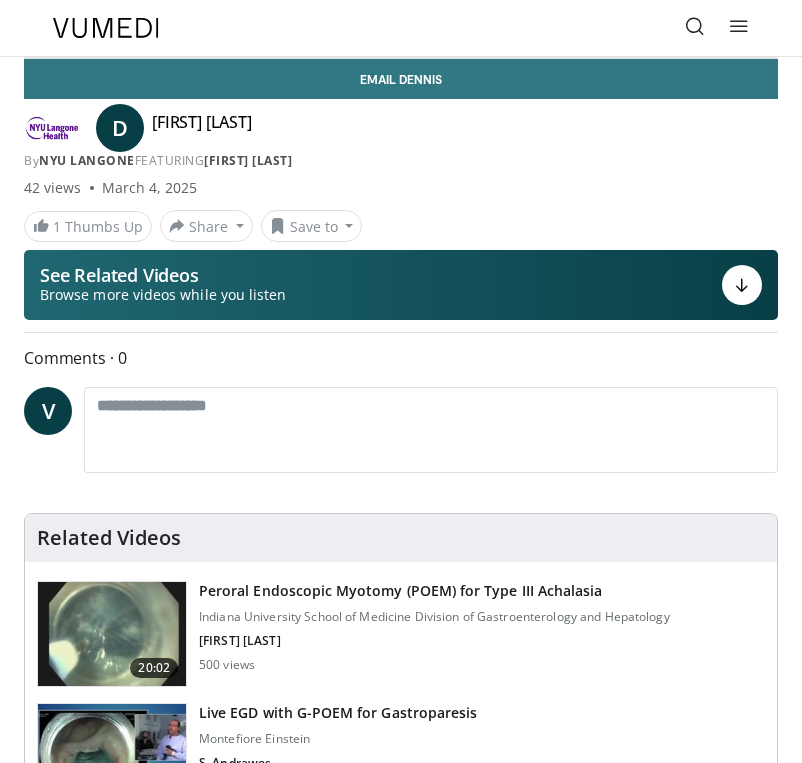 scroll, scrollTop: 0, scrollLeft: 0, axis: both 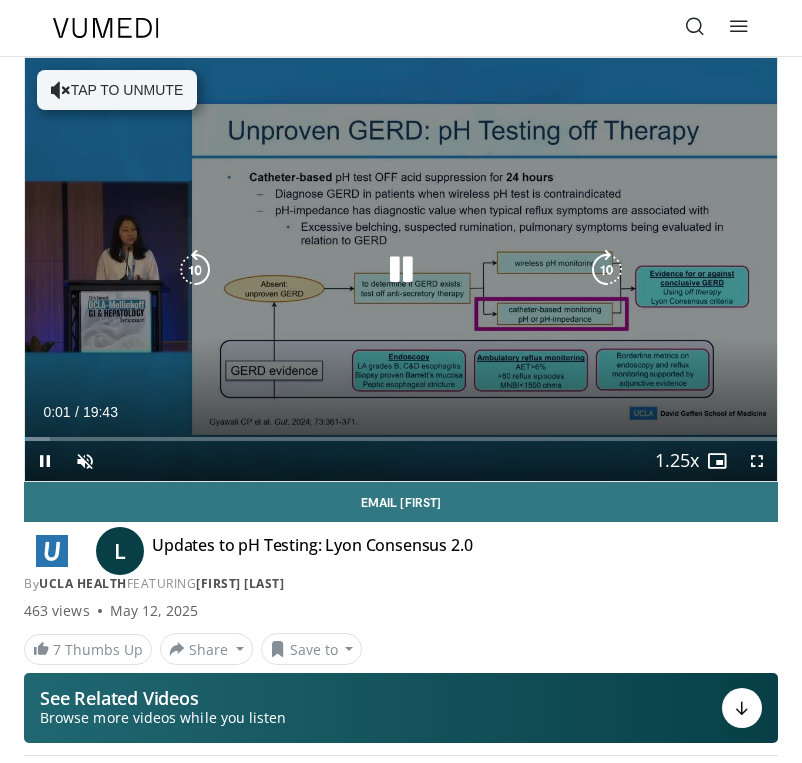click on "Tap to unmute" at bounding box center (117, 90) 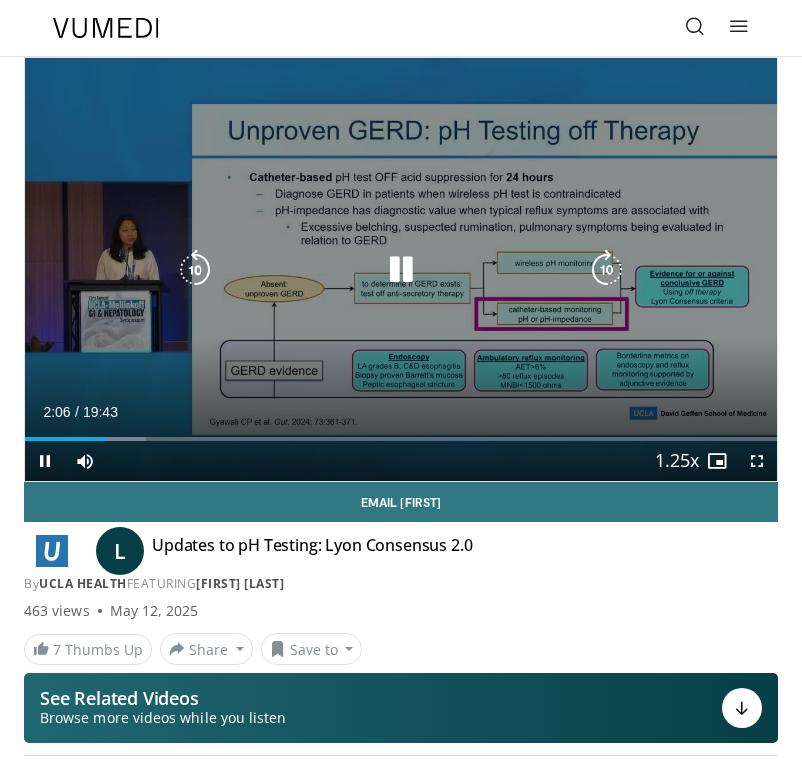 click at bounding box center (400, 270) 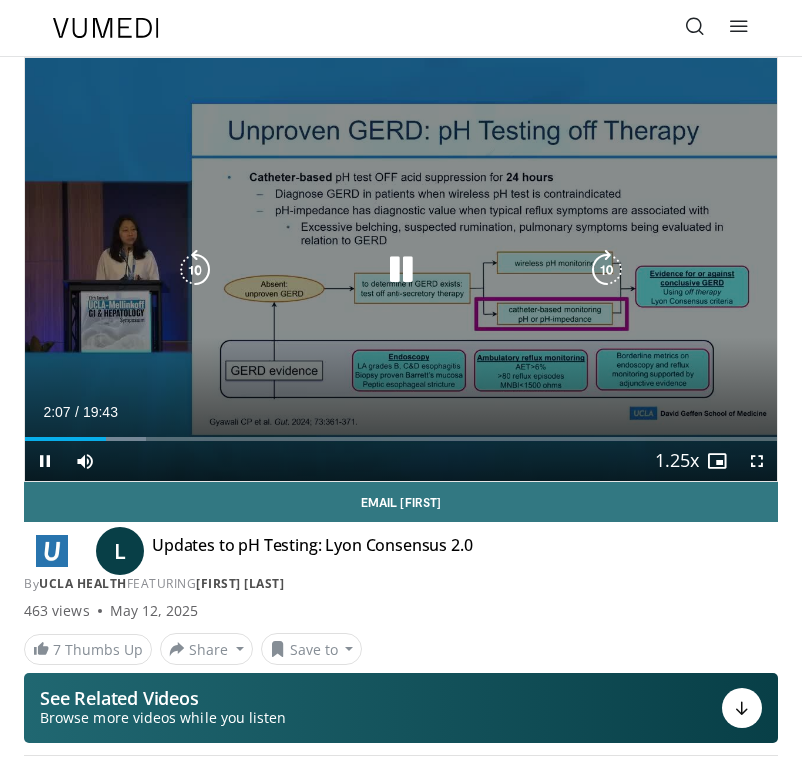 click at bounding box center [401, 270] 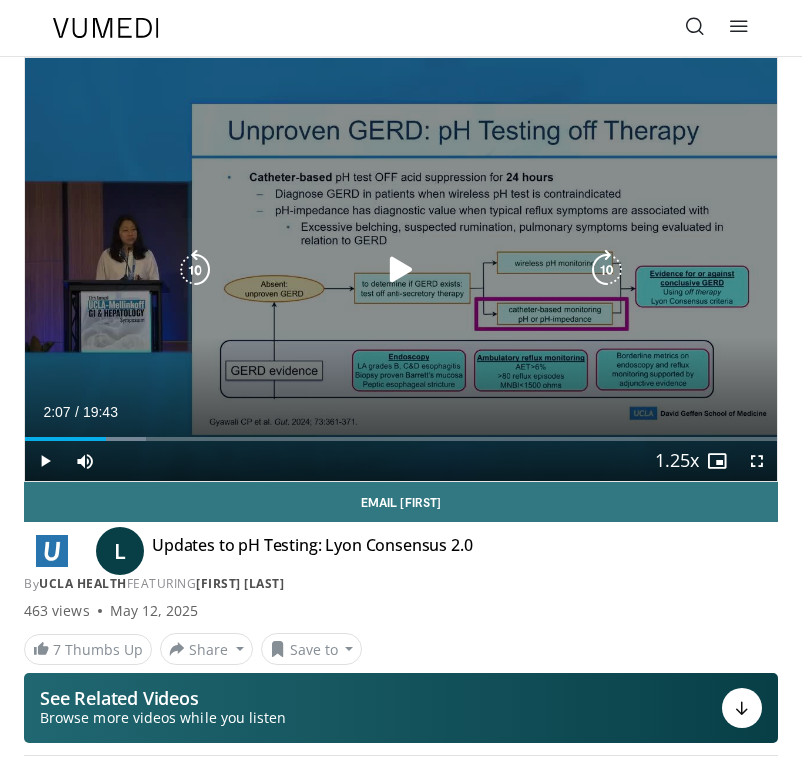 type 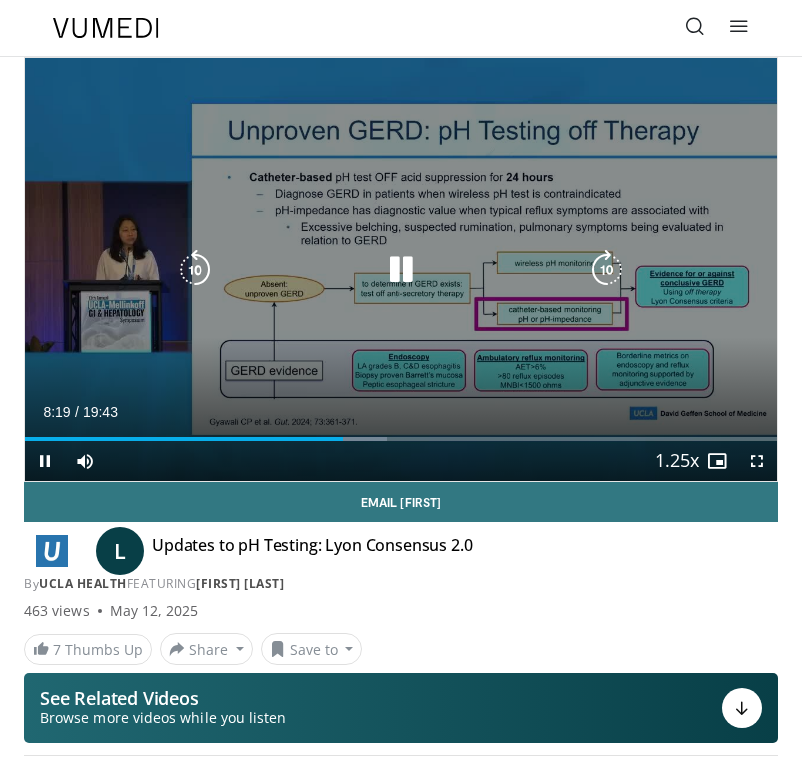click at bounding box center (400, 270) 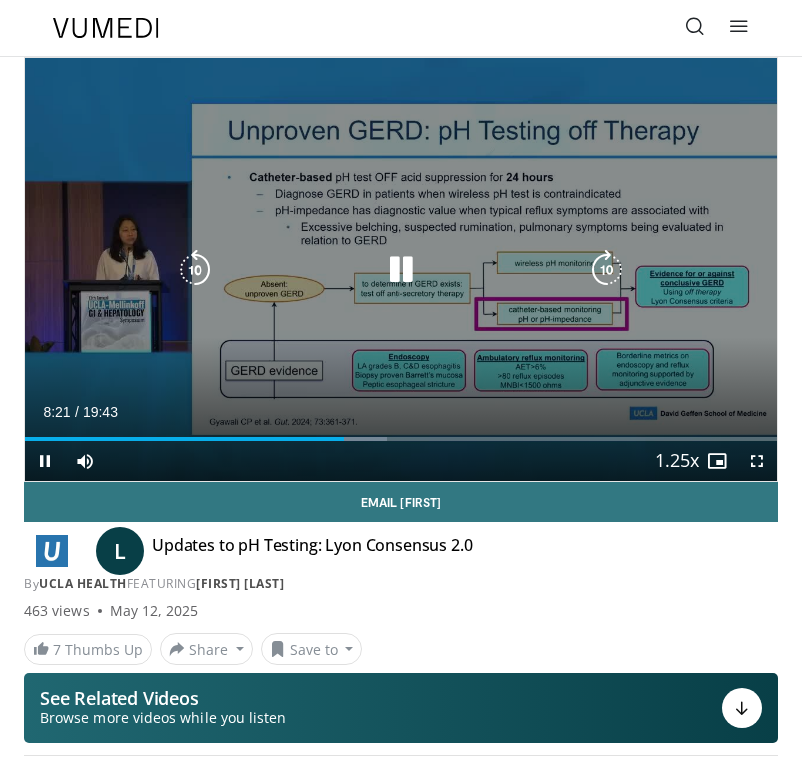 click at bounding box center [400, 270] 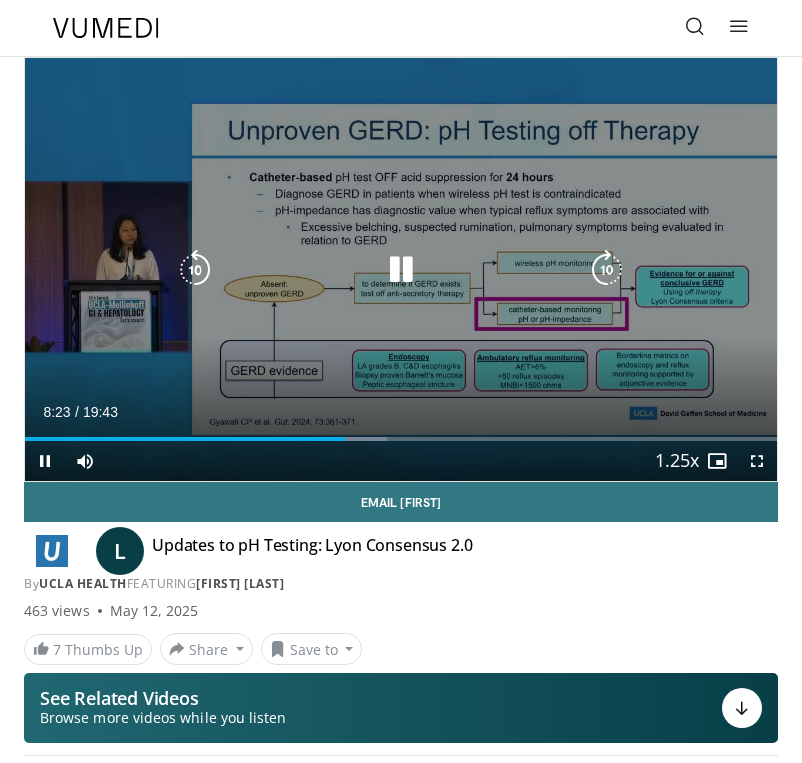 click at bounding box center [401, 270] 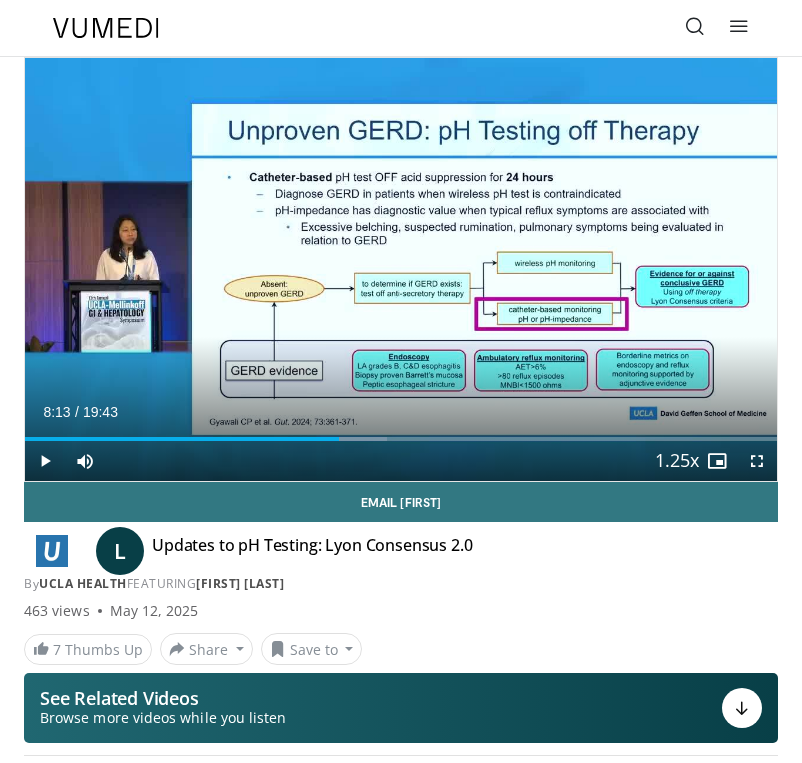 click on "**********" at bounding box center (401, 406) 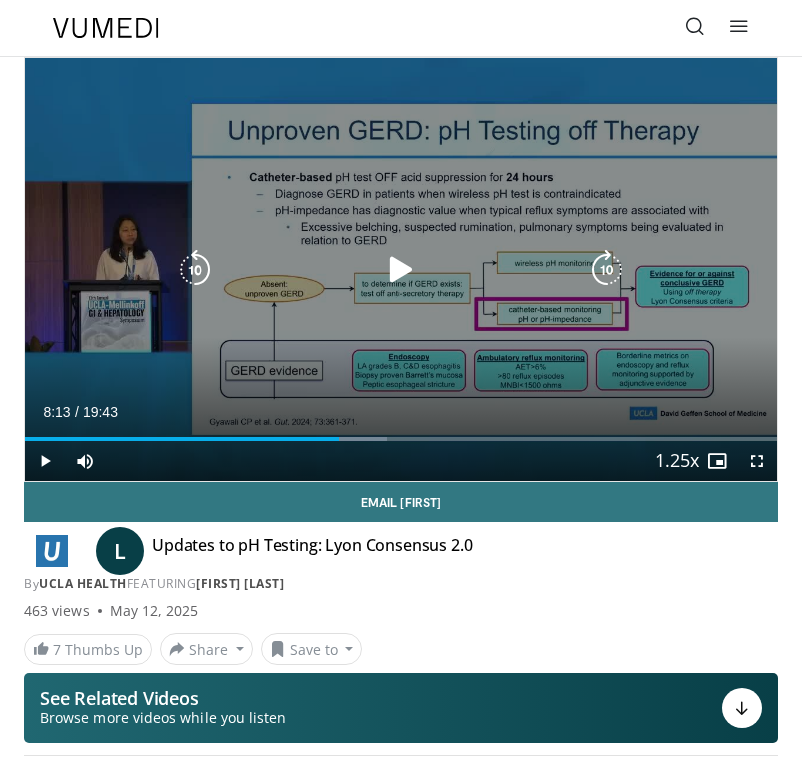 click at bounding box center [401, 270] 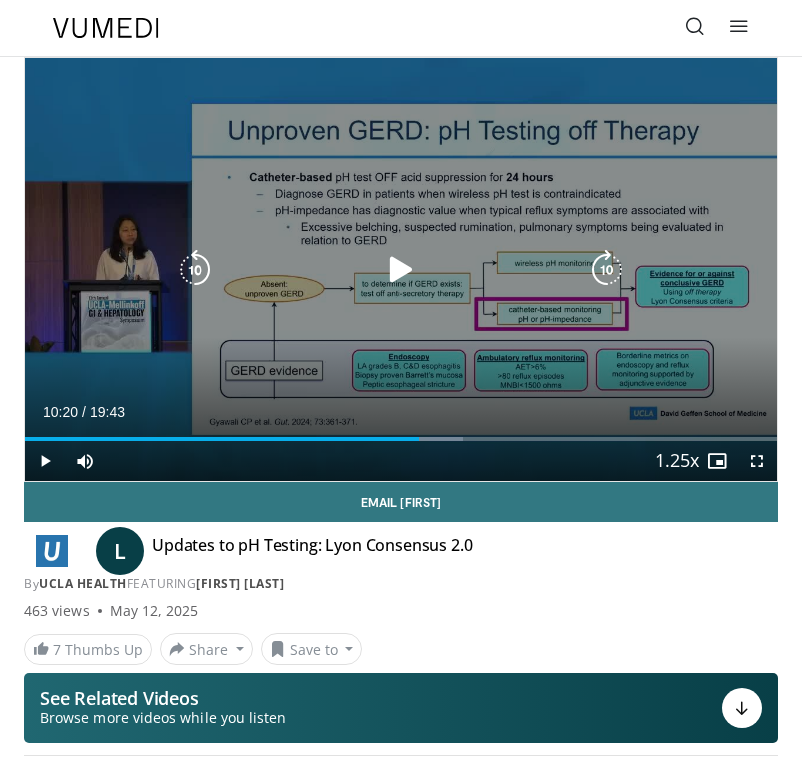 click at bounding box center [401, 270] 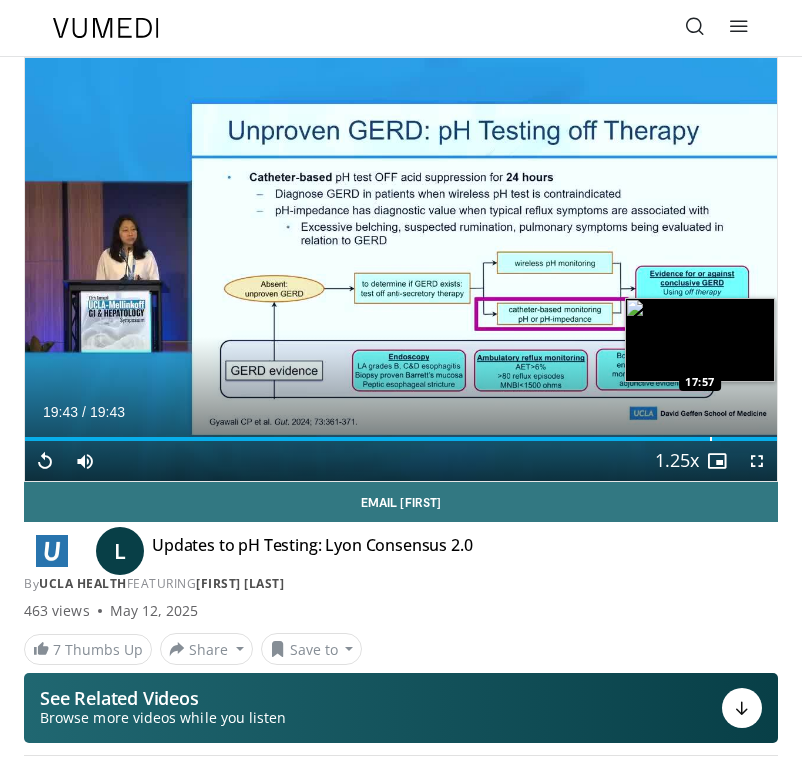 click on "Loaded :  100.00% 19:43 17:57" at bounding box center [401, 431] 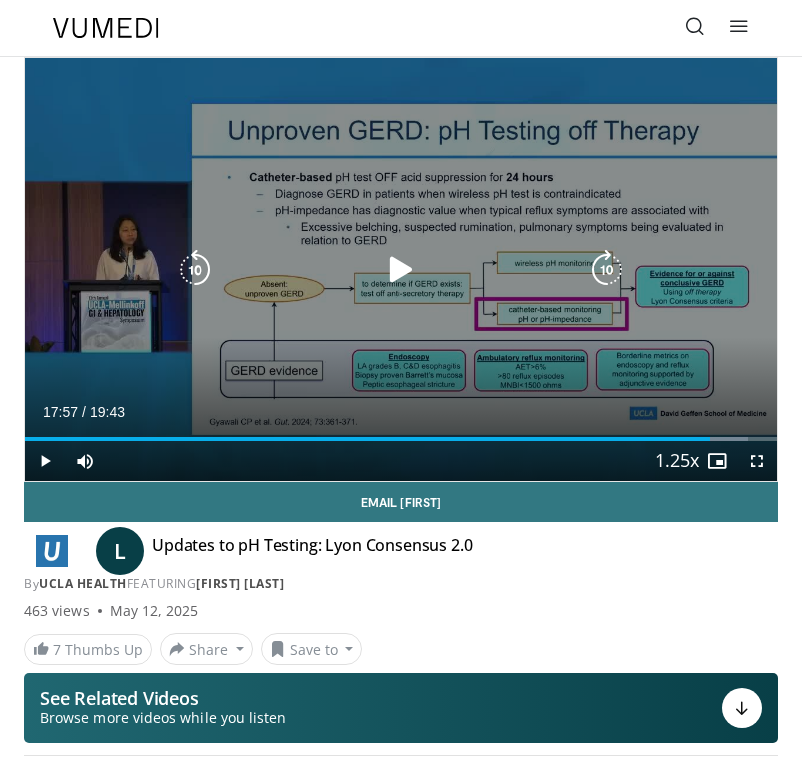 click at bounding box center (401, 270) 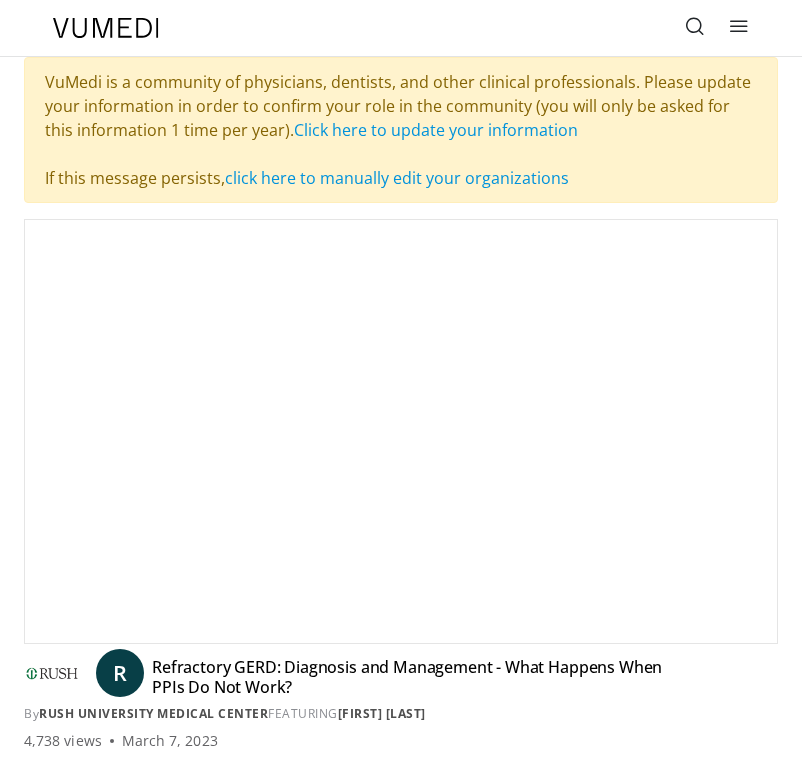 scroll, scrollTop: 0, scrollLeft: 0, axis: both 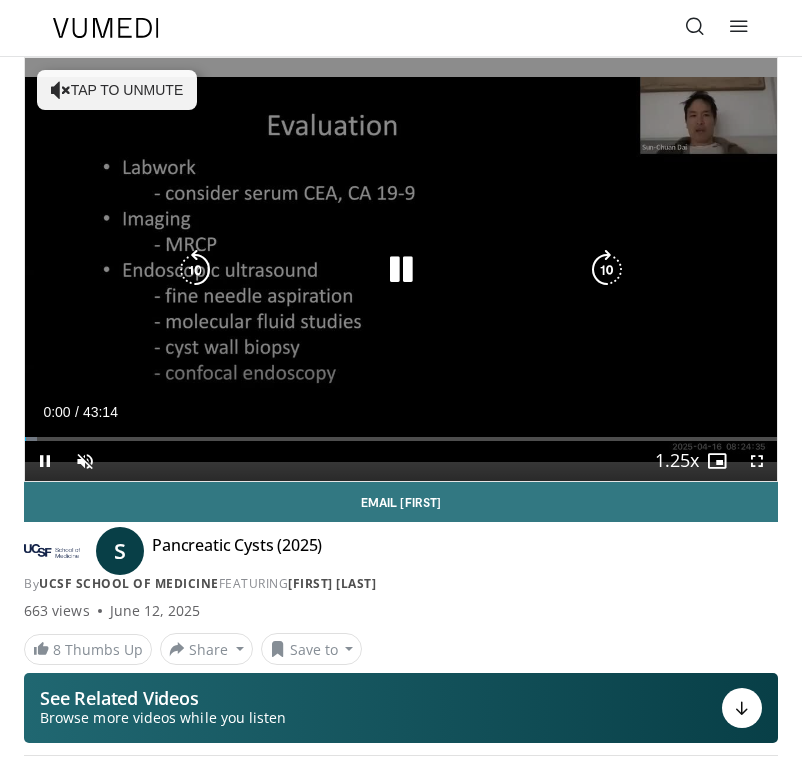 click on "Tap to unmute" at bounding box center (117, 90) 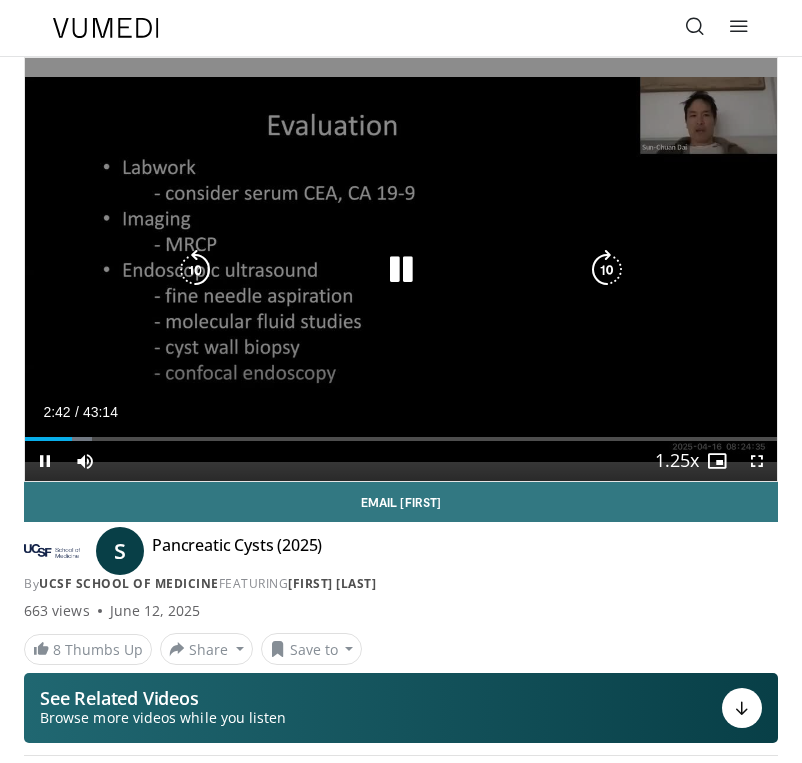 click at bounding box center (401, 270) 